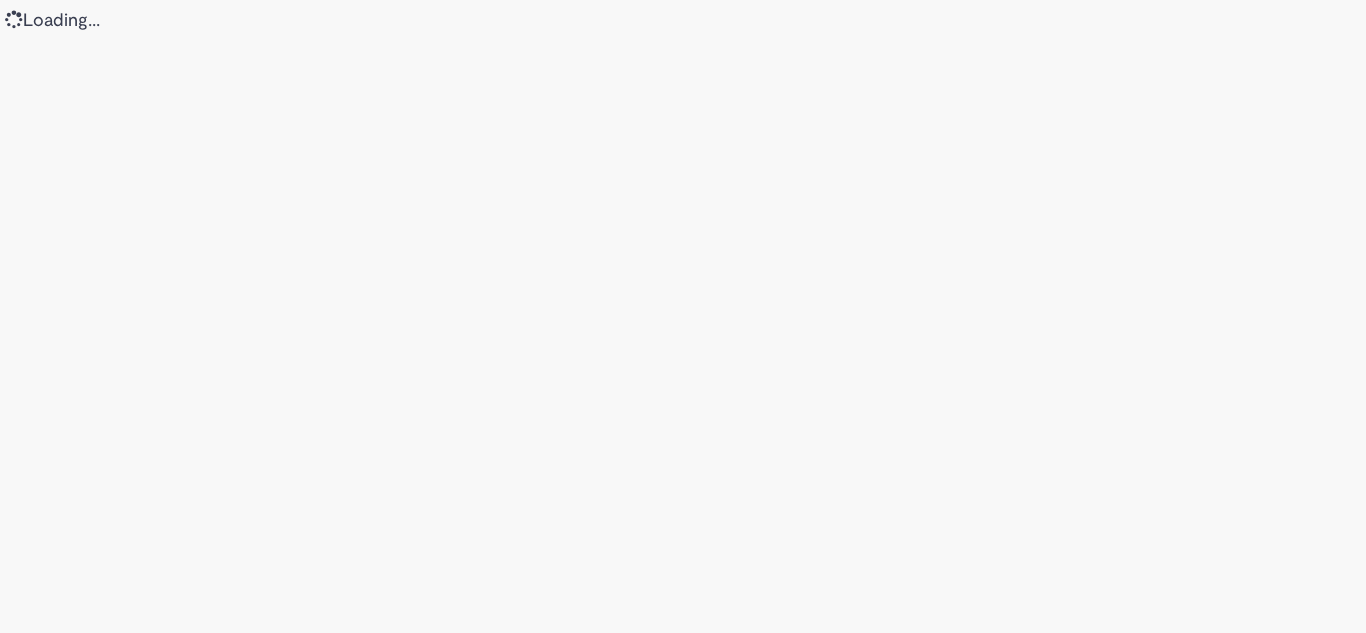 scroll, scrollTop: 0, scrollLeft: 0, axis: both 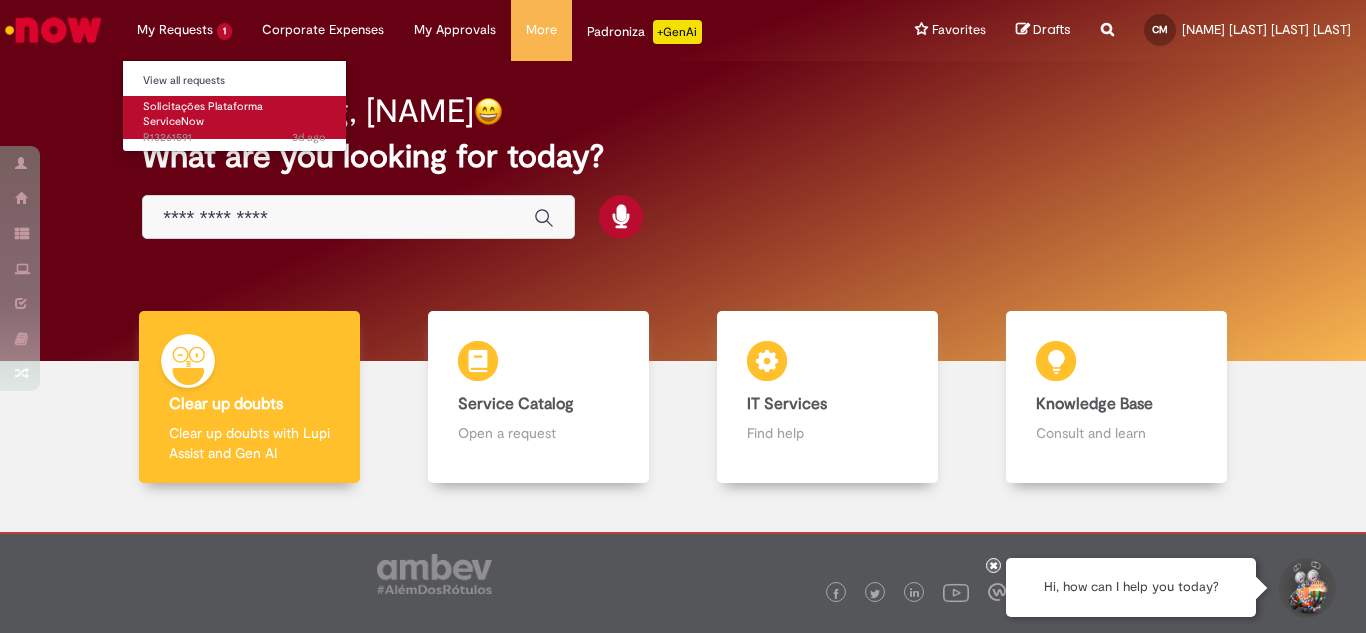 click on "Solicitações Plataforma ServiceNow
3d ago 3 days ago  R13261591" at bounding box center (234, 117) 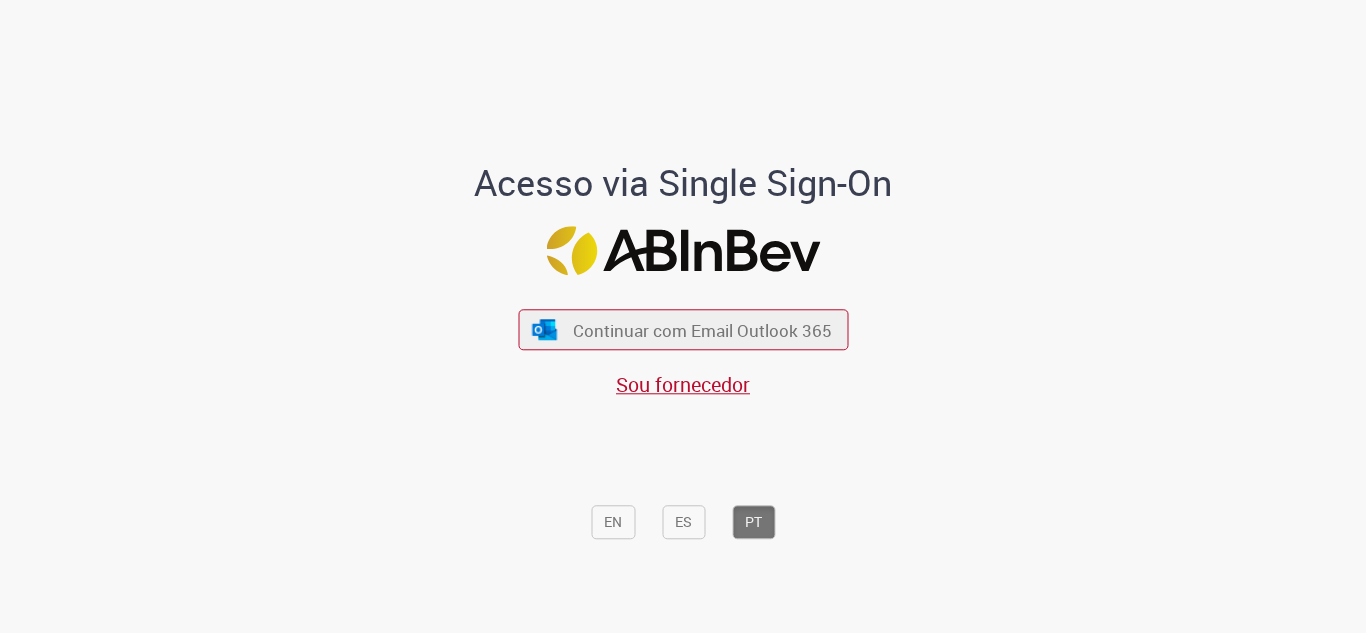 scroll, scrollTop: 0, scrollLeft: 0, axis: both 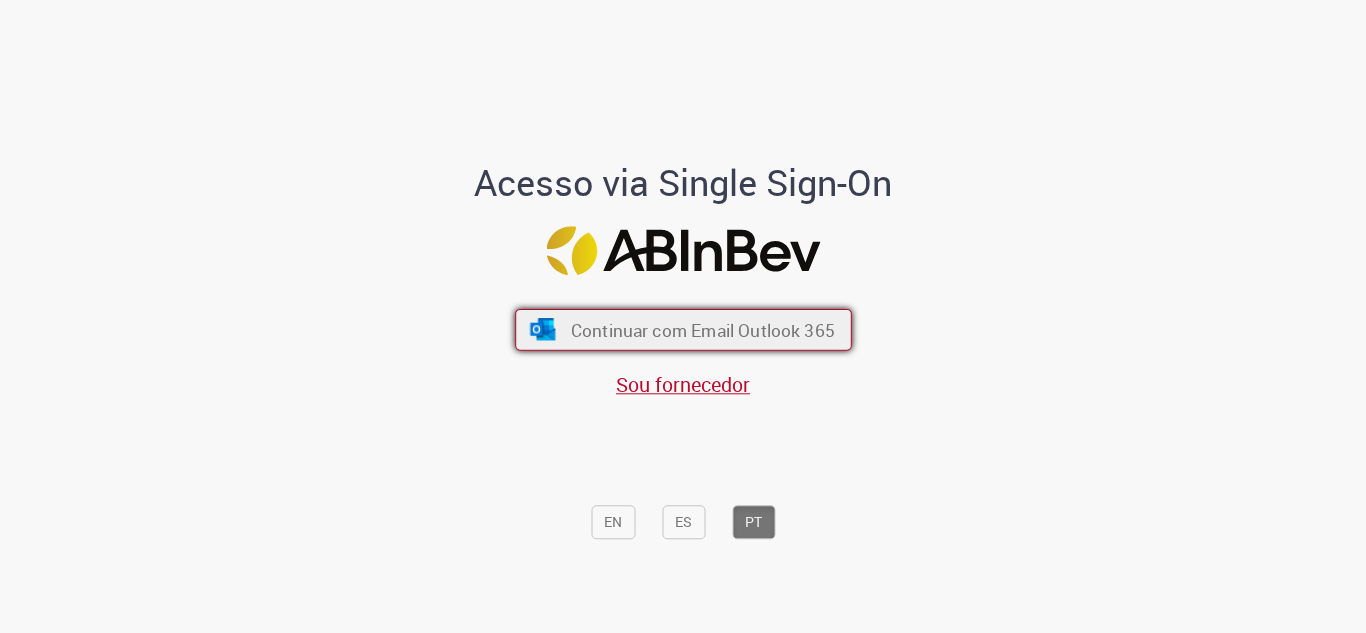 click on "Continuar com Email Outlook 365" at bounding box center (702, 329) 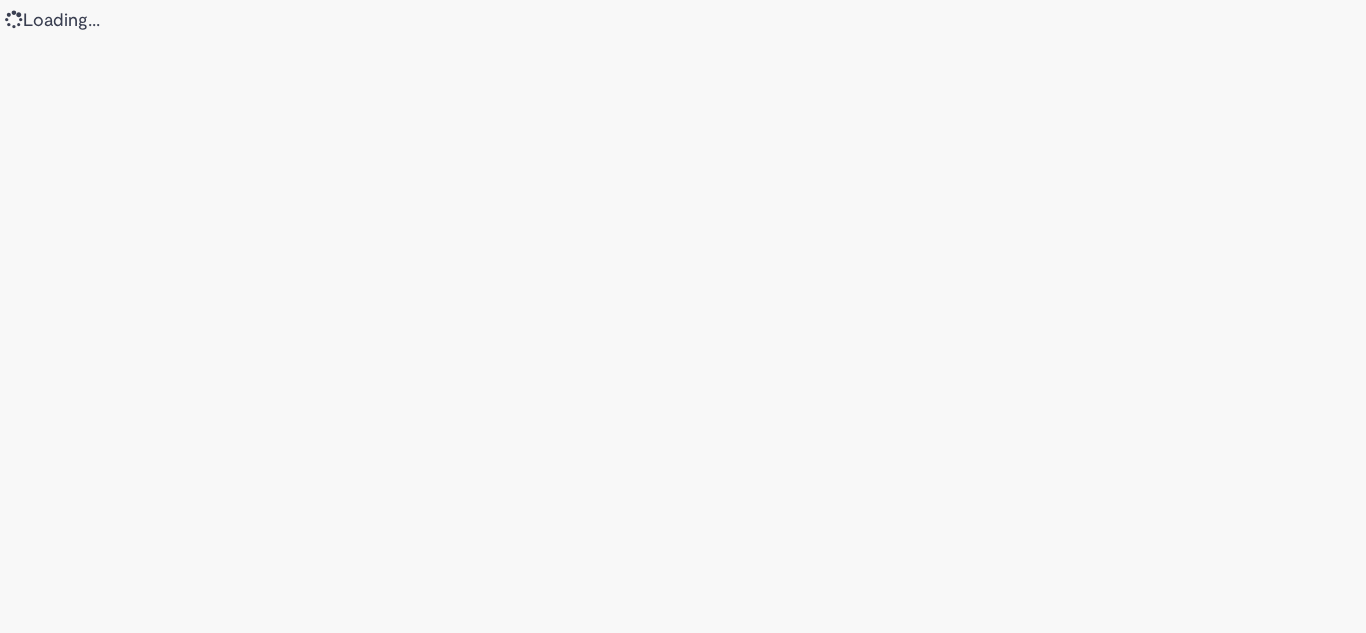 scroll, scrollTop: 0, scrollLeft: 0, axis: both 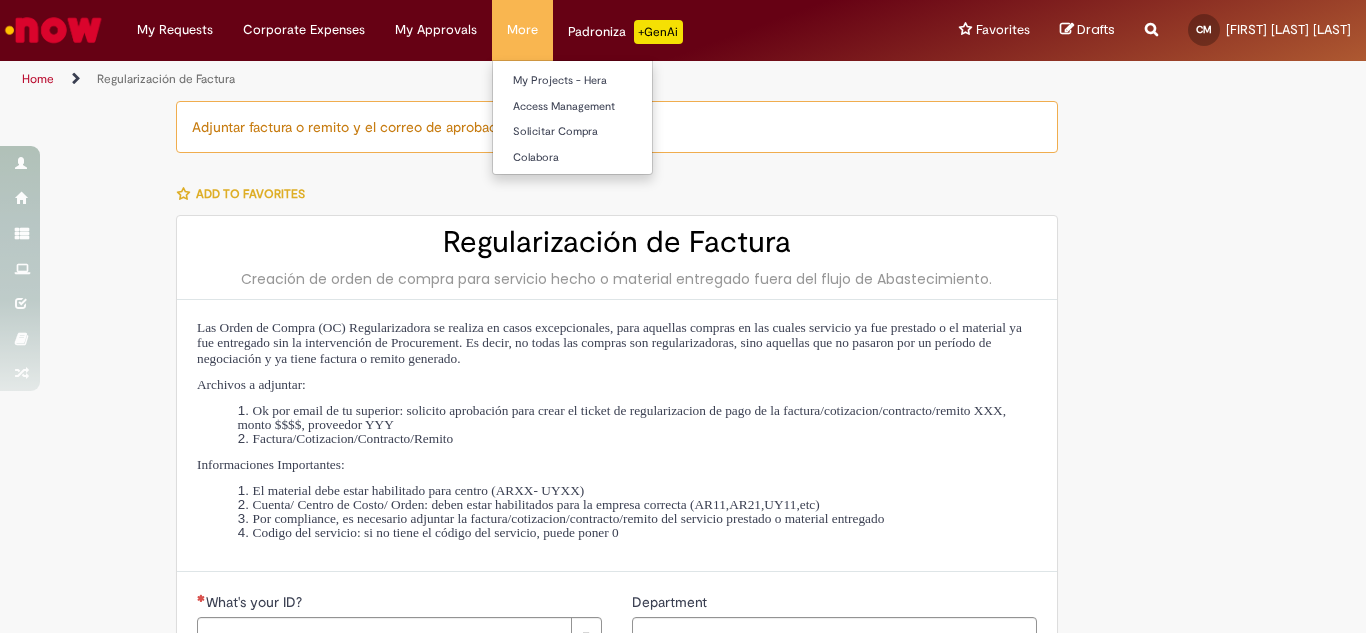 type on "**********" 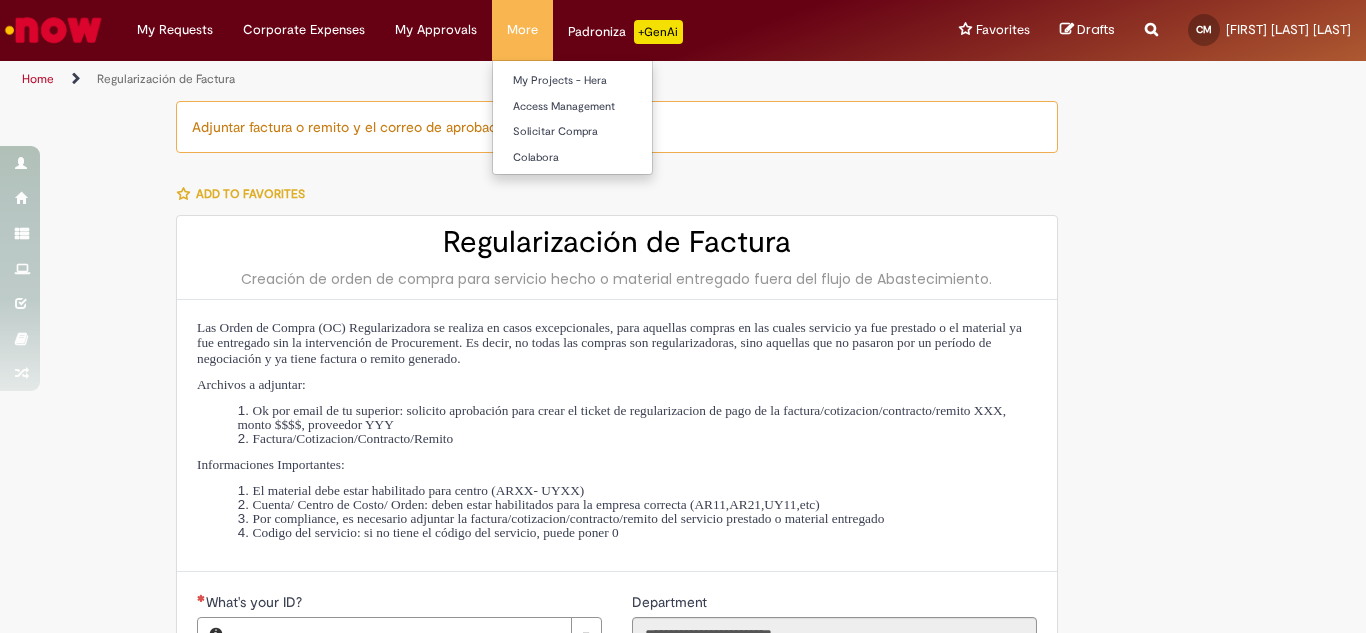 type on "**********" 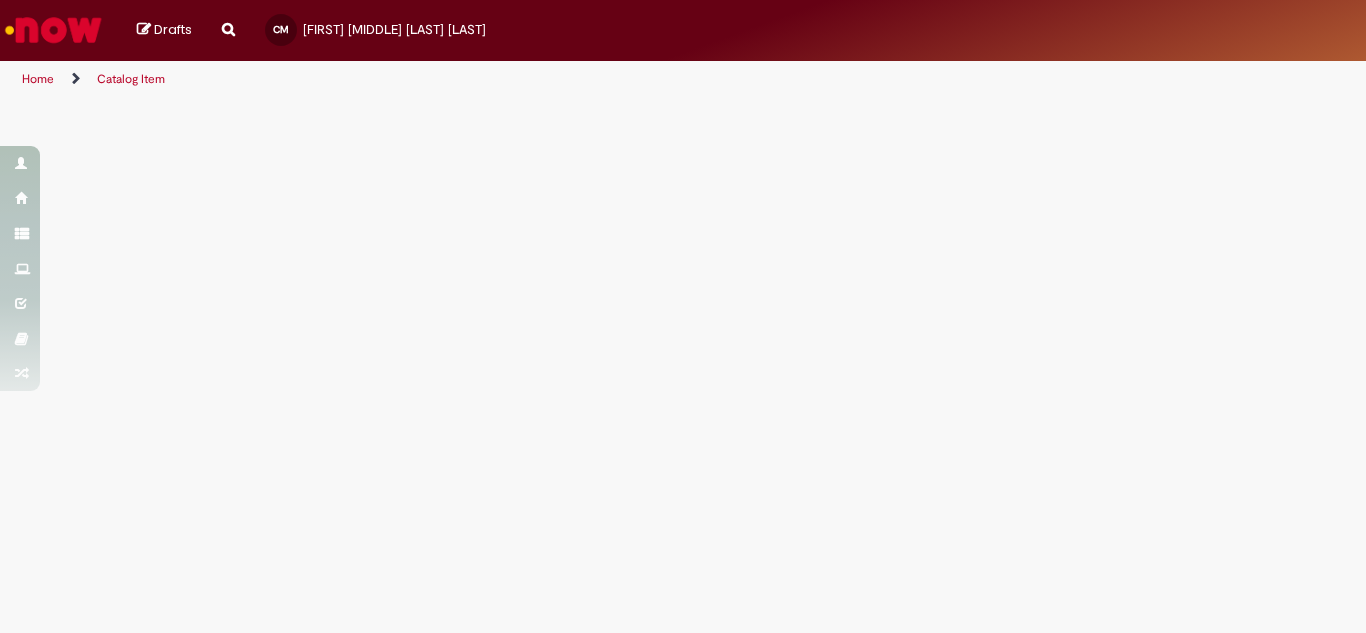 scroll, scrollTop: 0, scrollLeft: 0, axis: both 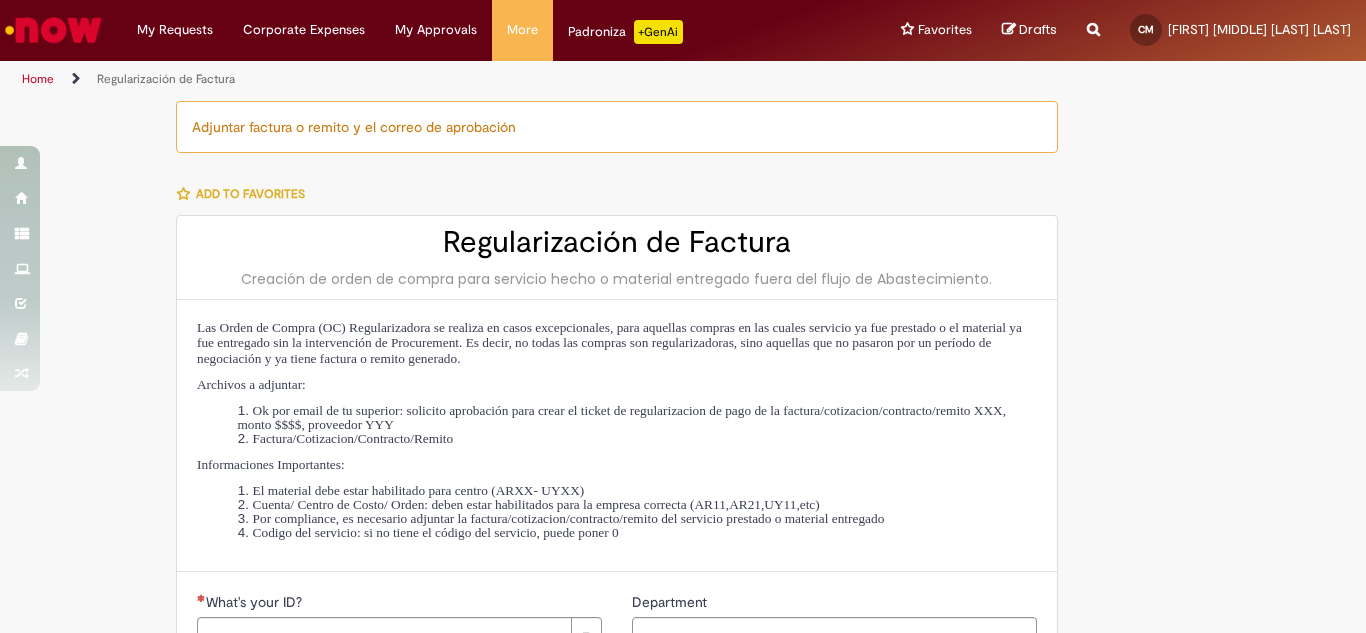 click at bounding box center (53, 30) 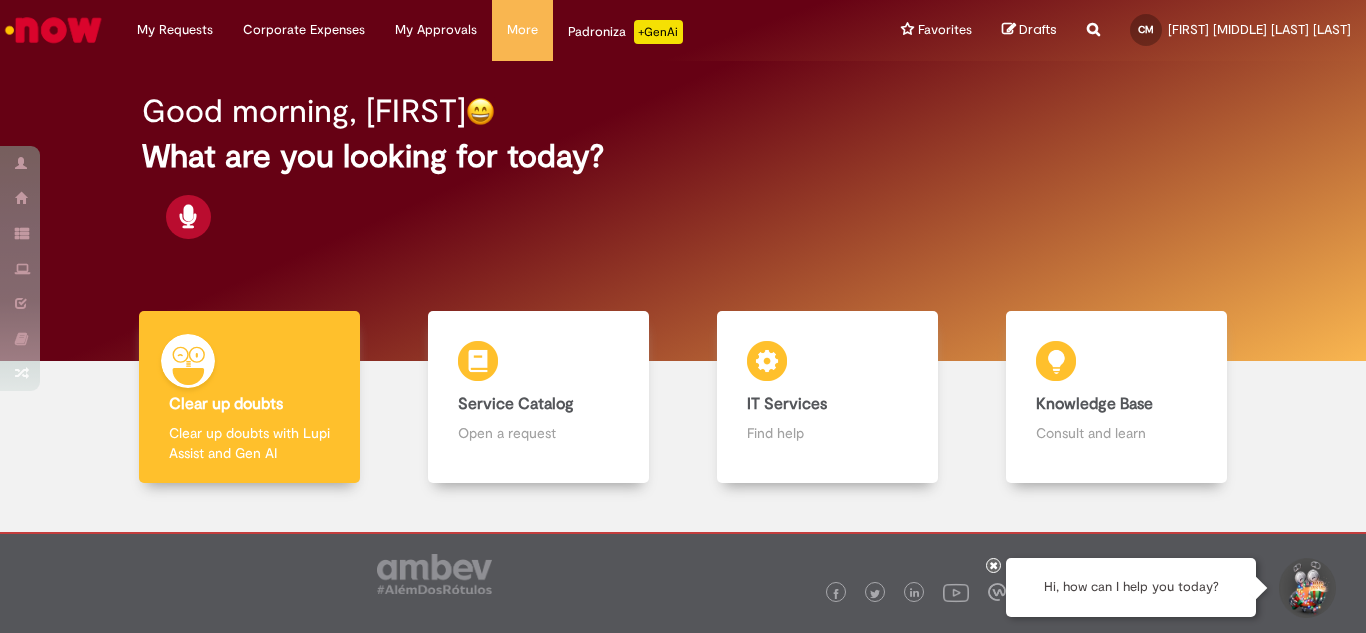 scroll, scrollTop: 0, scrollLeft: 0, axis: both 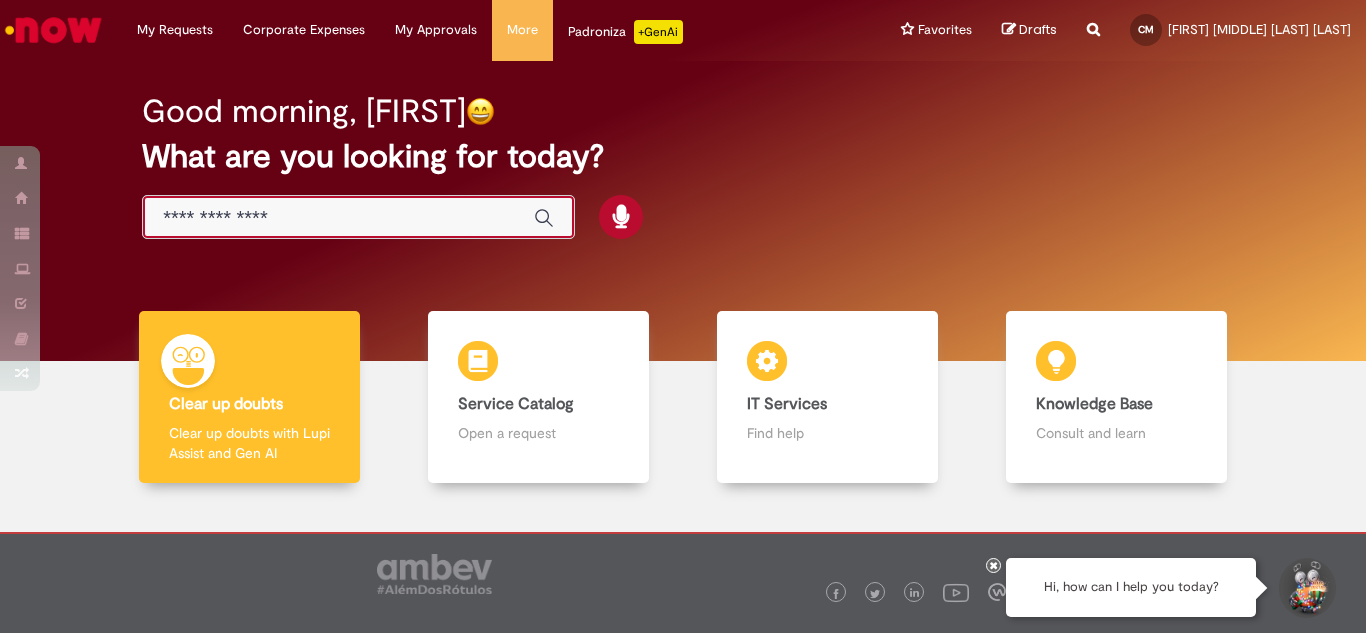 click at bounding box center (338, 218) 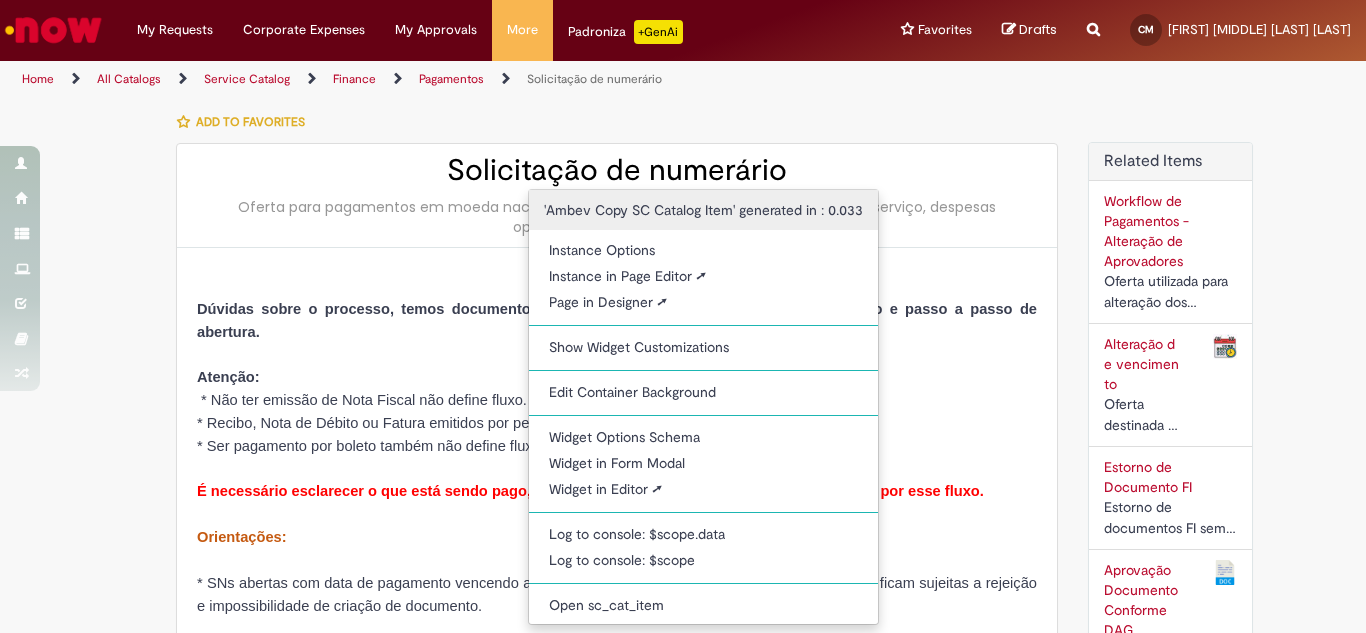type on "**********" 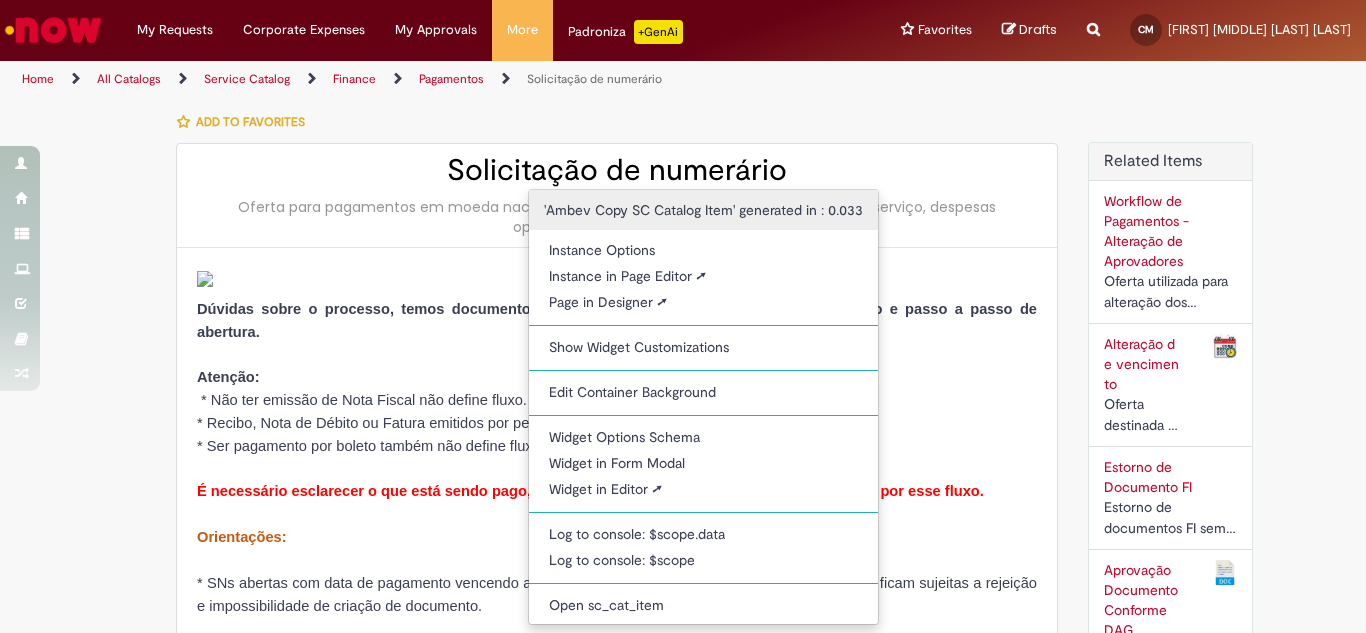 type on "**********" 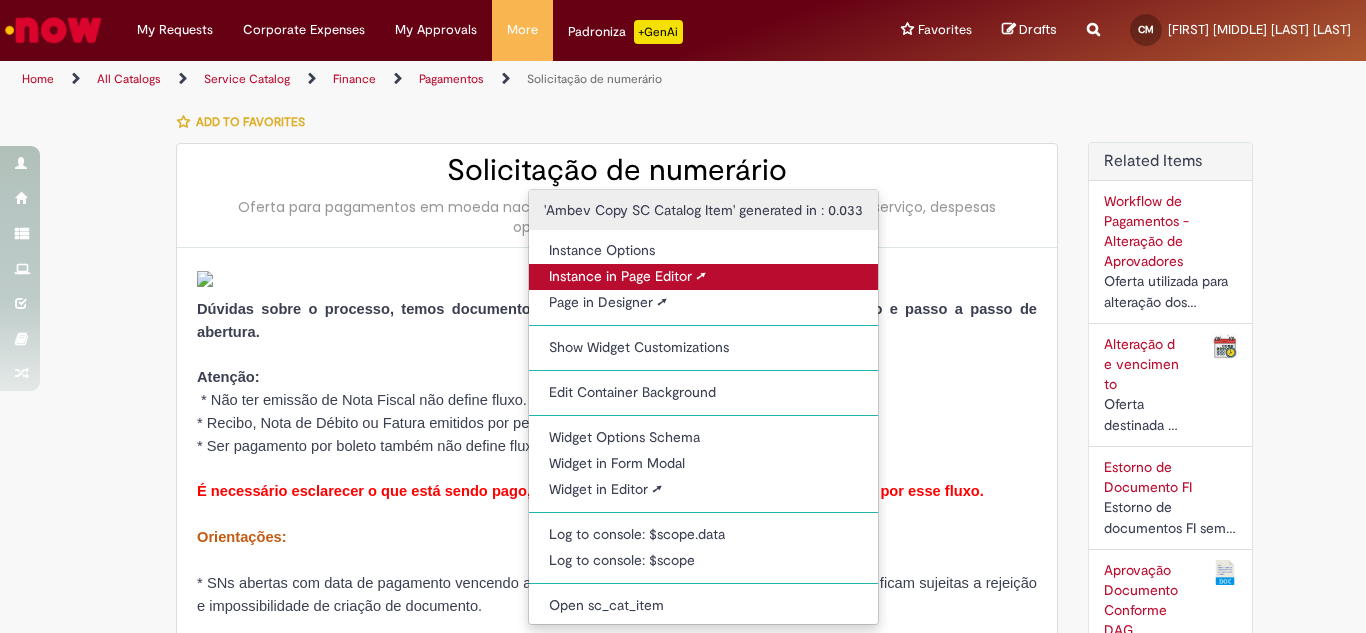 type on "**********" 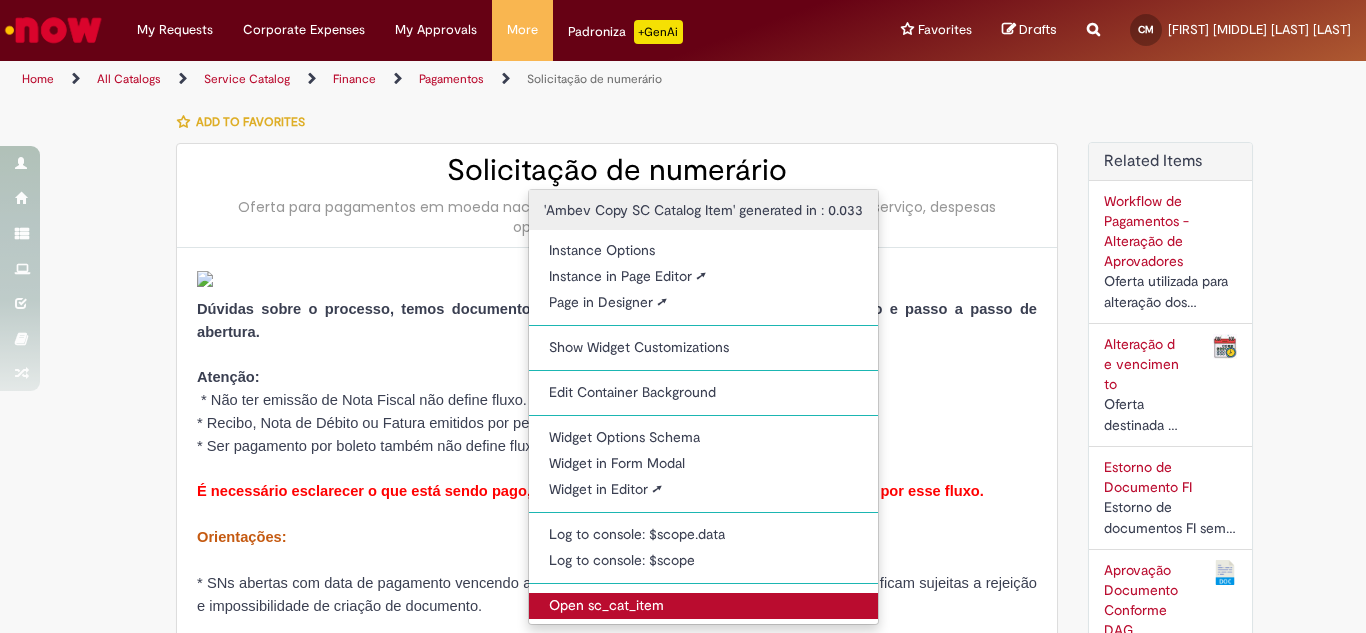 click on "Open sc_cat_item" at bounding box center [703, 606] 